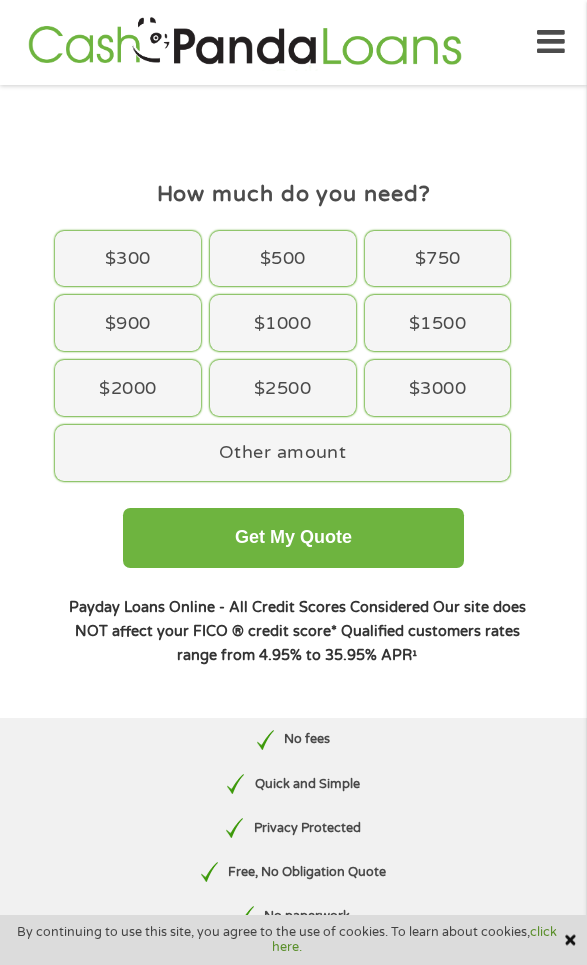 scroll, scrollTop: 0, scrollLeft: 0, axis: both 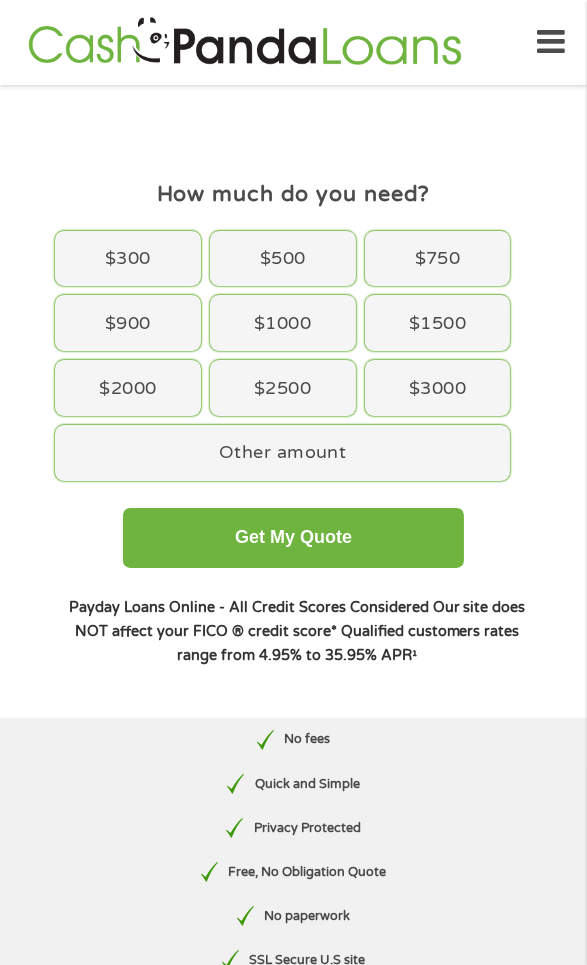 click on "$3000" at bounding box center [438, 388] 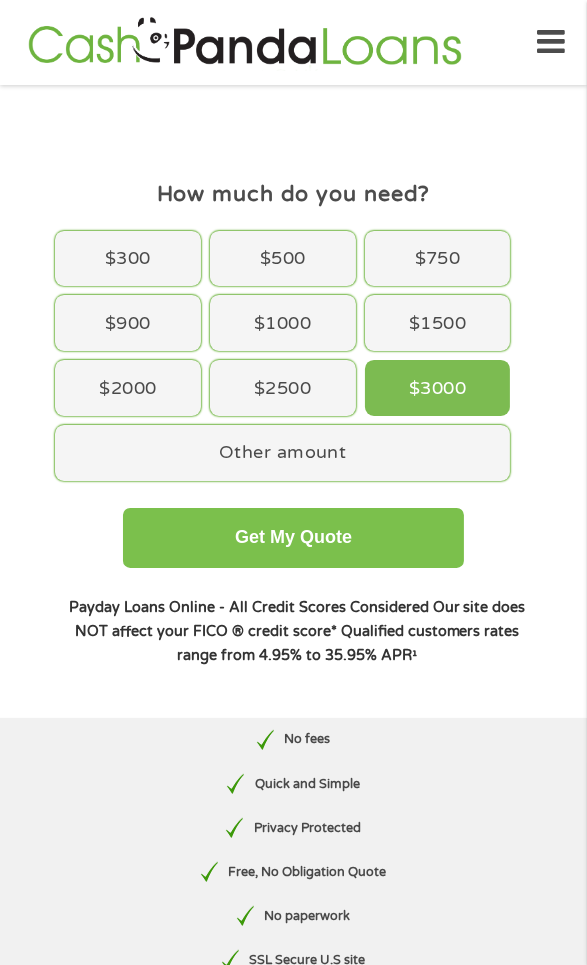 click on "Get My Quote" at bounding box center (293, 538) 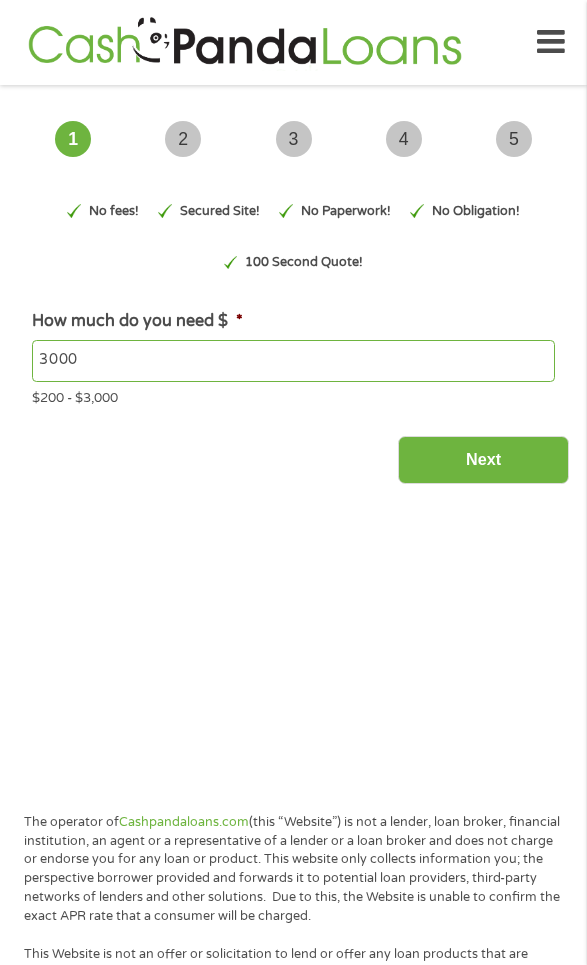 scroll, scrollTop: 0, scrollLeft: 0, axis: both 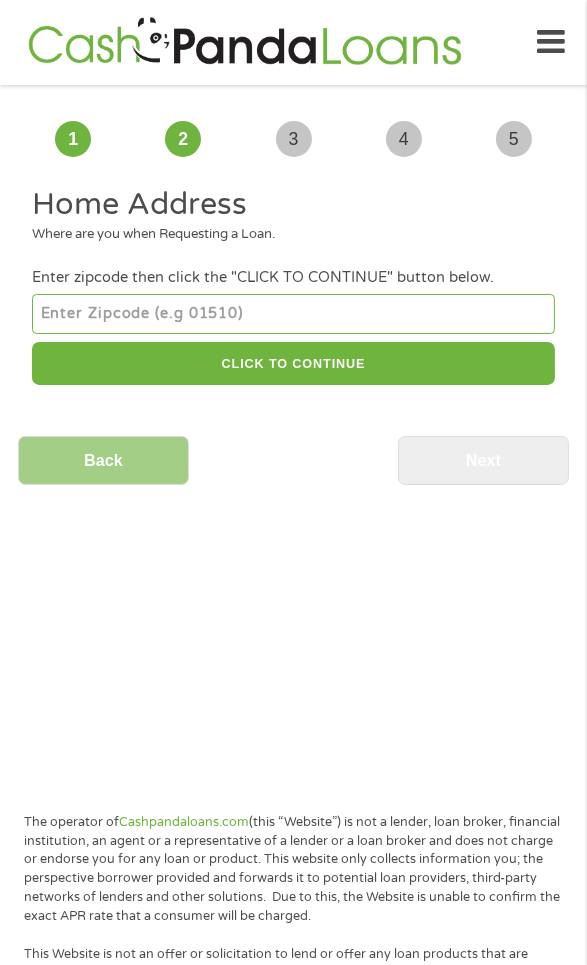 click at bounding box center (293, 314) 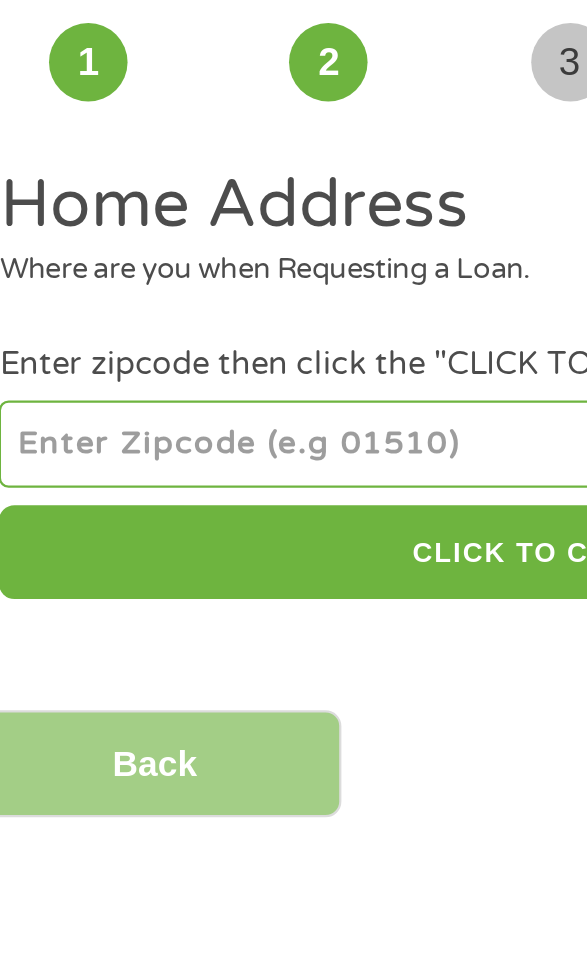 type on "[POSTAL_CODE]" 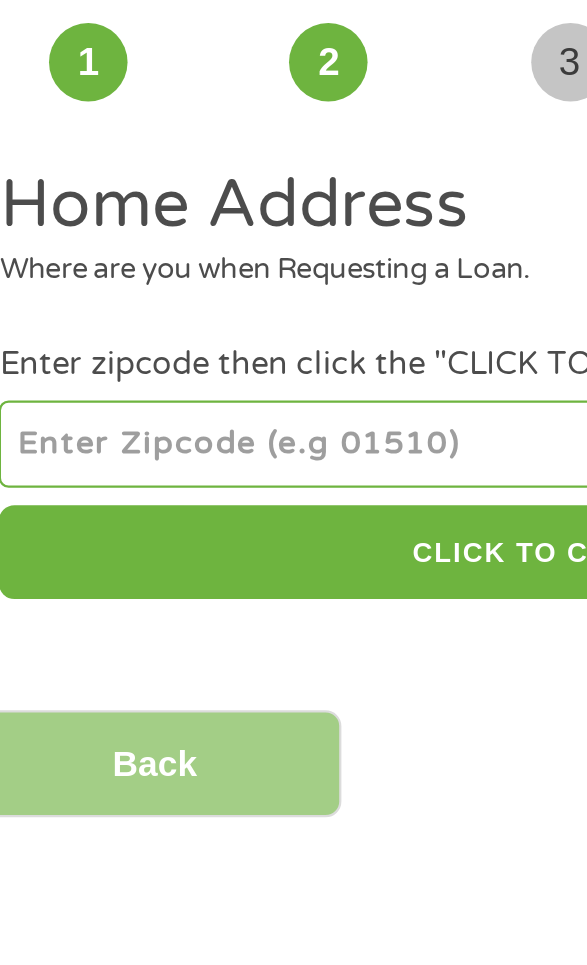 select on "North Carolina" 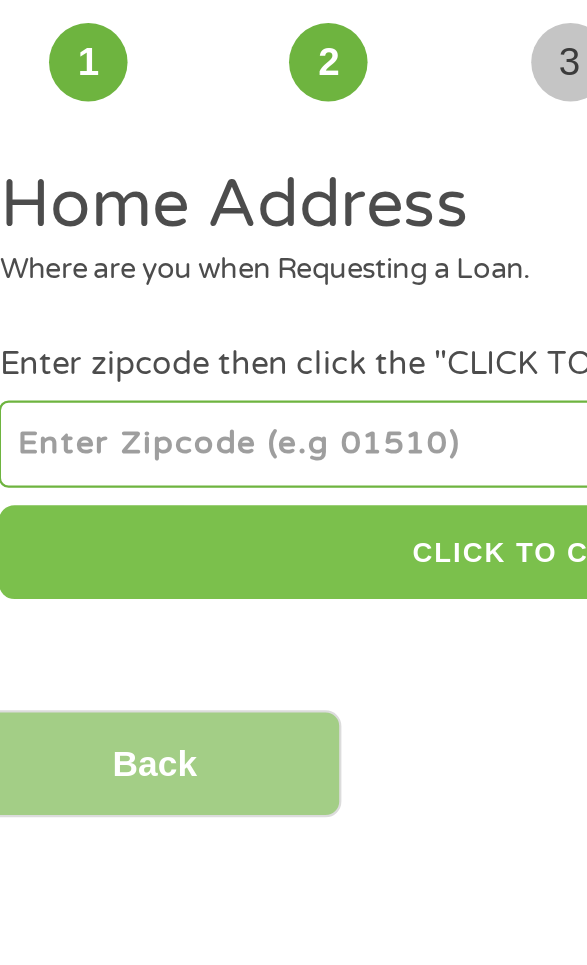 click on "CLICK TO CONTINUE" at bounding box center (293, 363) 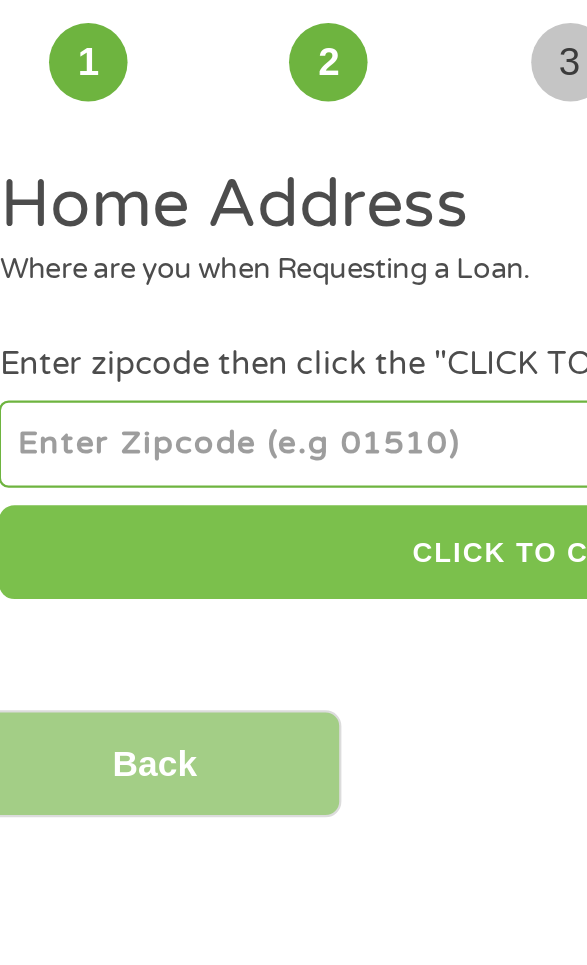 type on "[CITY]" 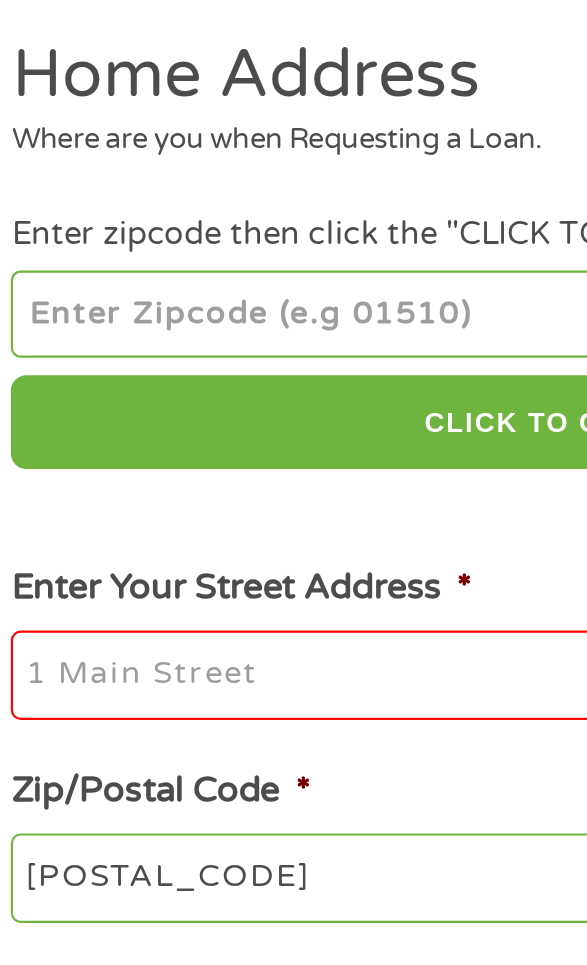click on "Enter Your Street Address *" at bounding box center (293, 480) 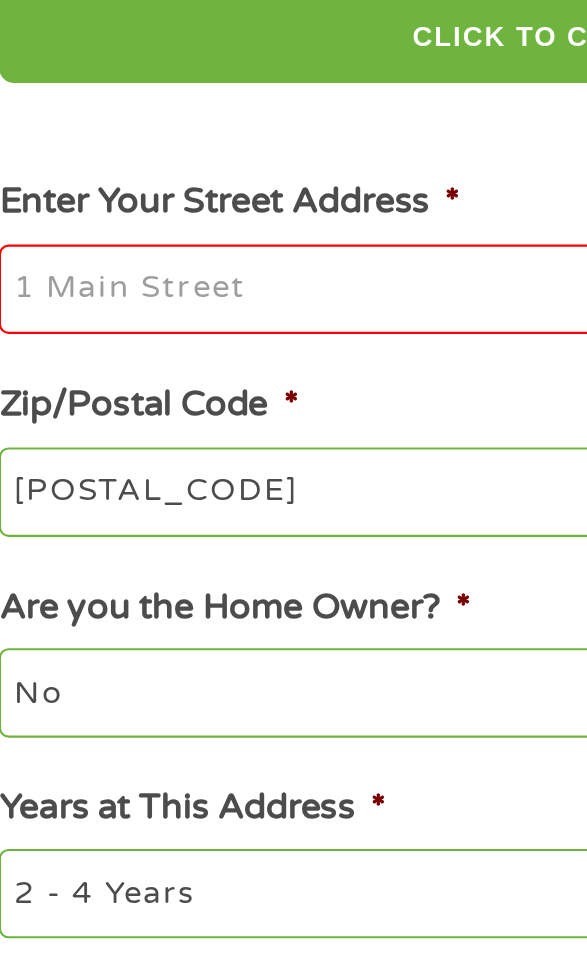 type on "[NUMBER] [STREET]" 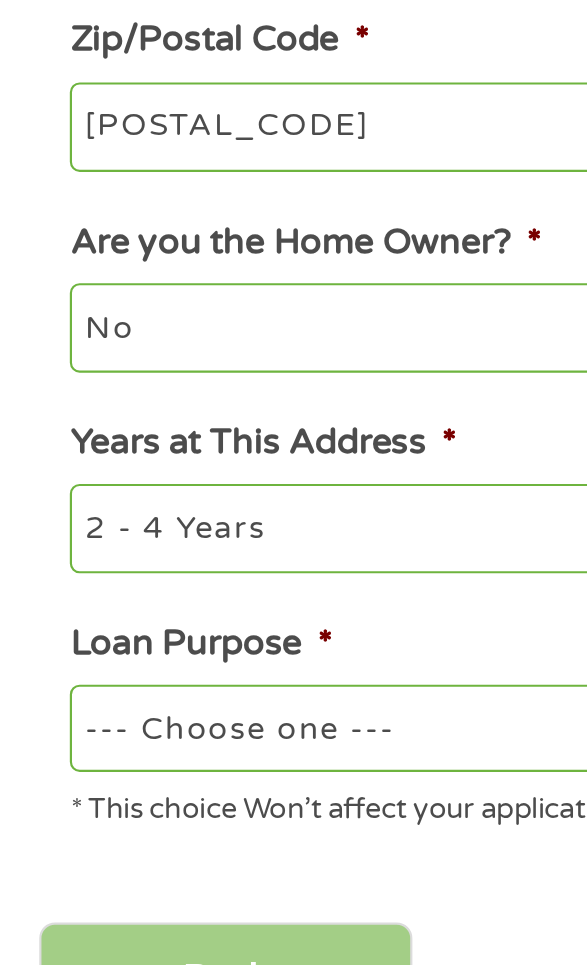 click on "1 Year or less 1 - 2 Years 2 - 4 Years Over 4 Years" at bounding box center [293, 756] 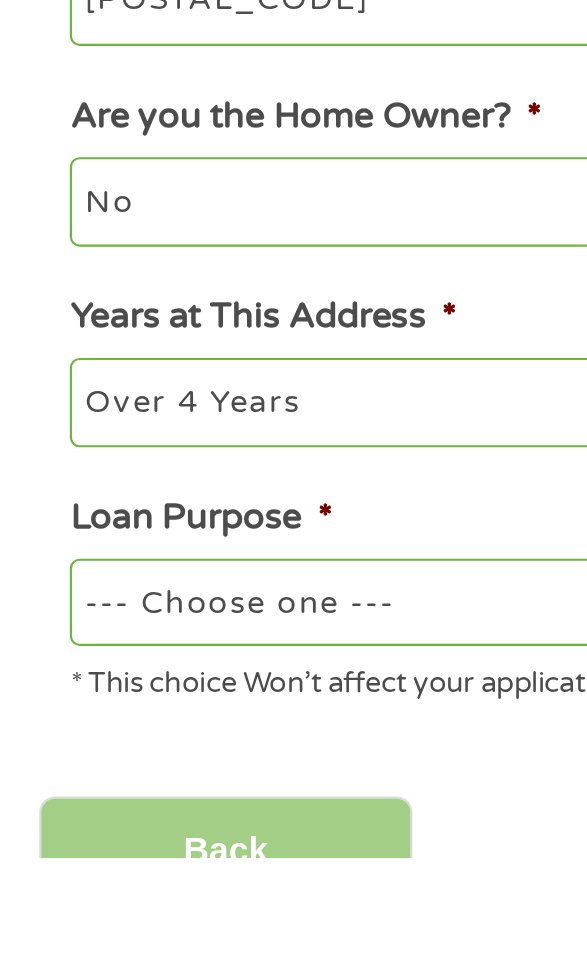 scroll, scrollTop: 0, scrollLeft: 0, axis: both 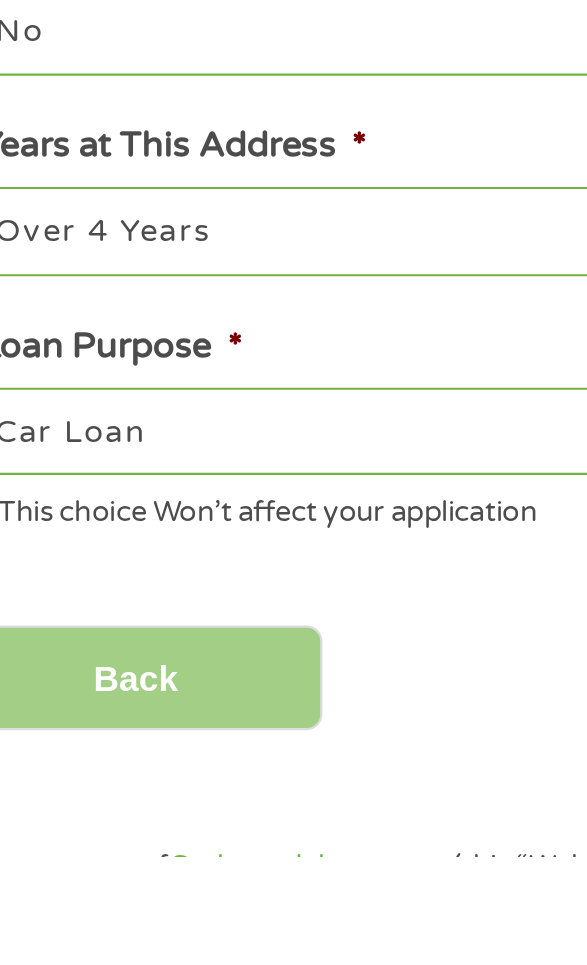 click on "Back" at bounding box center (103, 883) 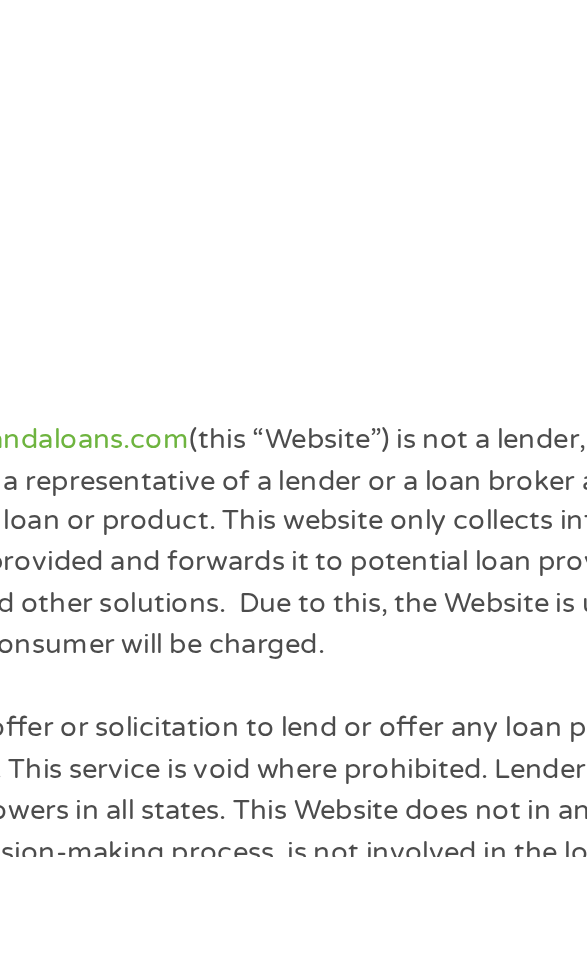 scroll, scrollTop: 176, scrollLeft: 0, axis: vertical 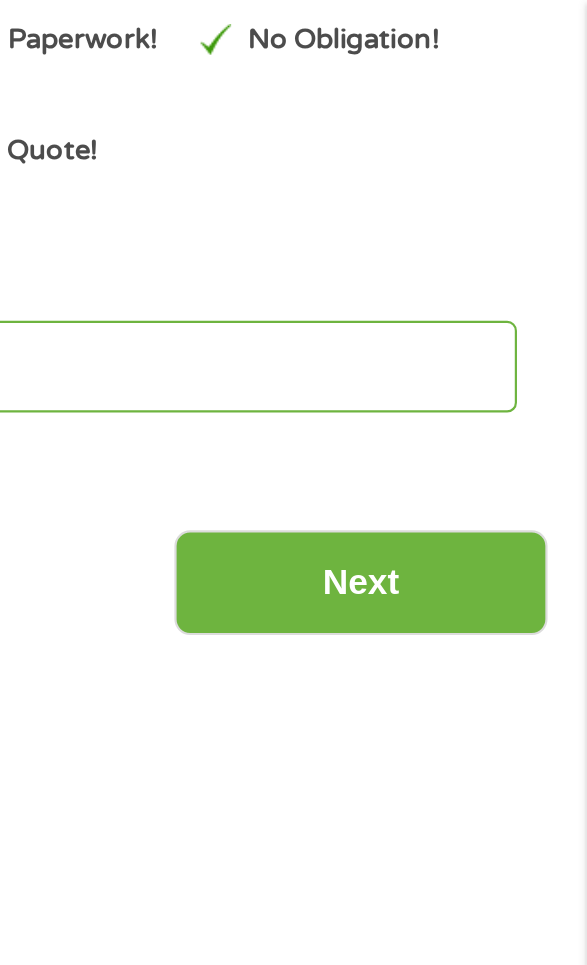 click on "Next" at bounding box center (483, 267) 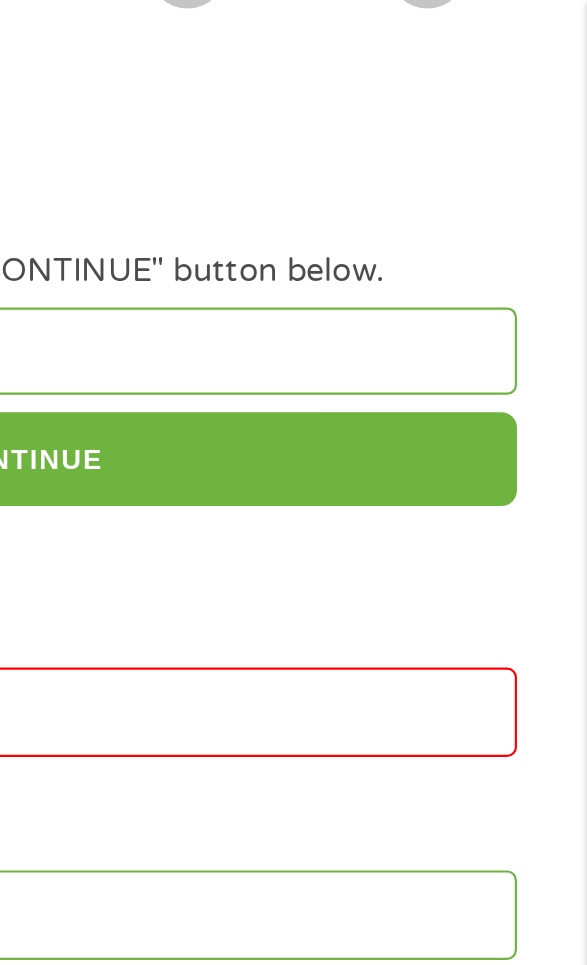 scroll, scrollTop: 25, scrollLeft: 0, axis: vertical 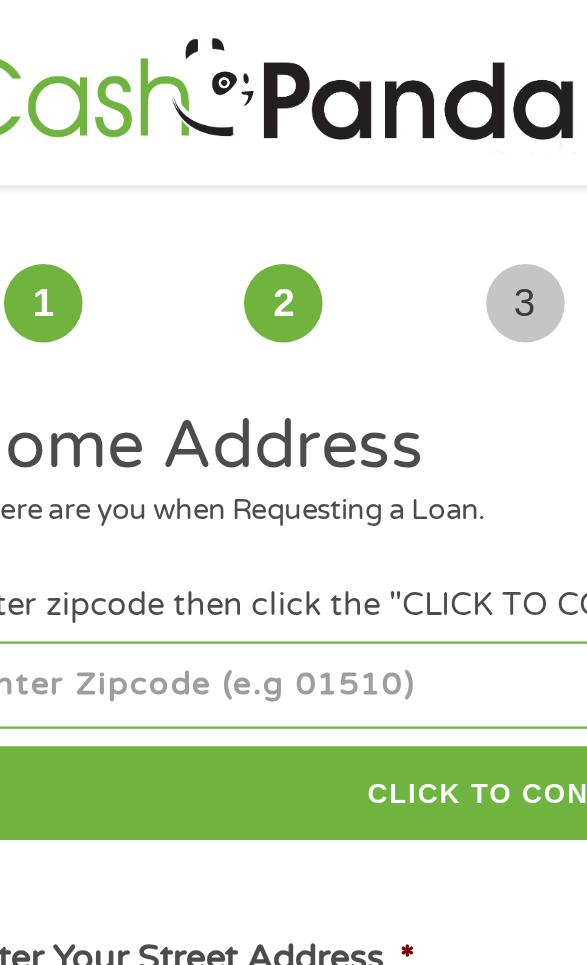 click at bounding box center (293, 314) 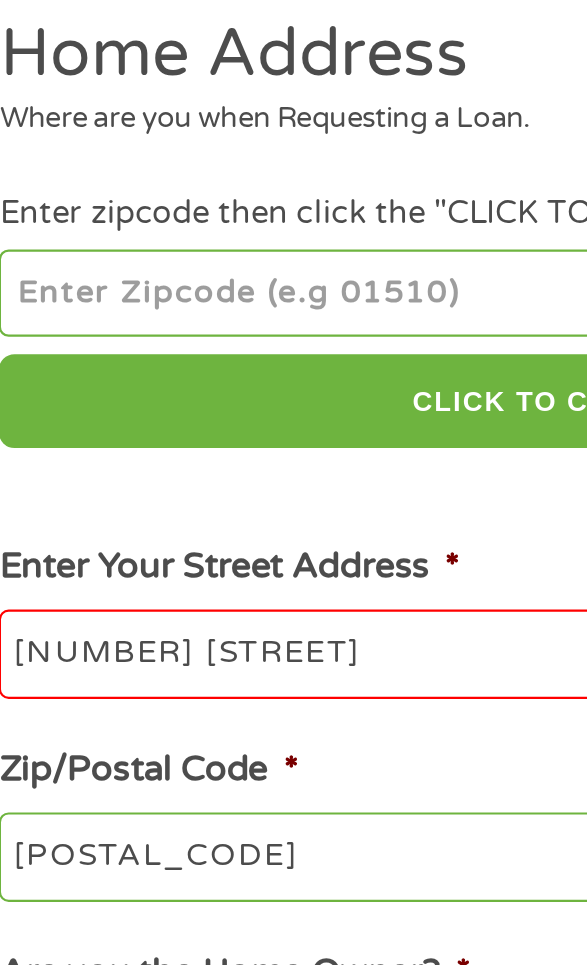 type on "[POSTAL_CODE]" 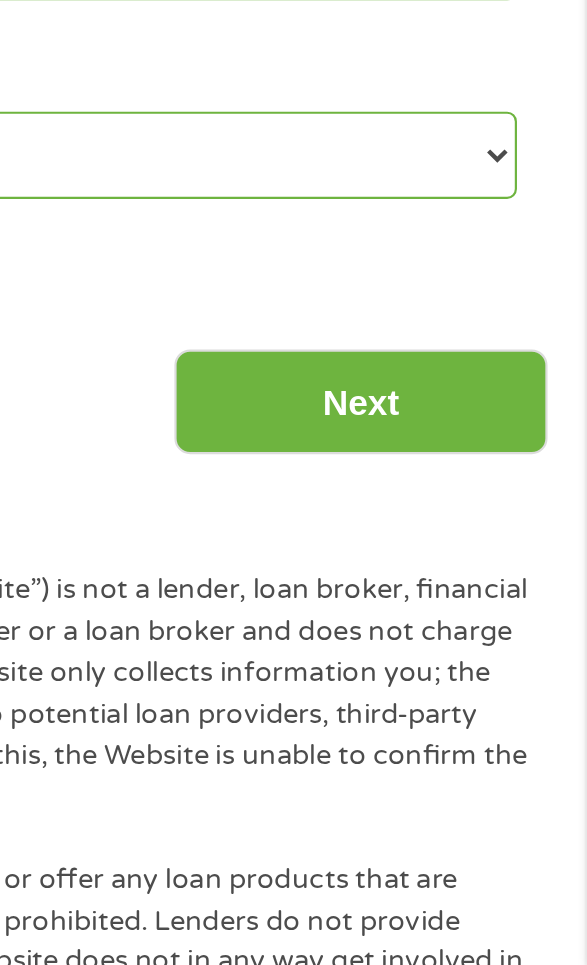 click on "Next" at bounding box center (483, 707) 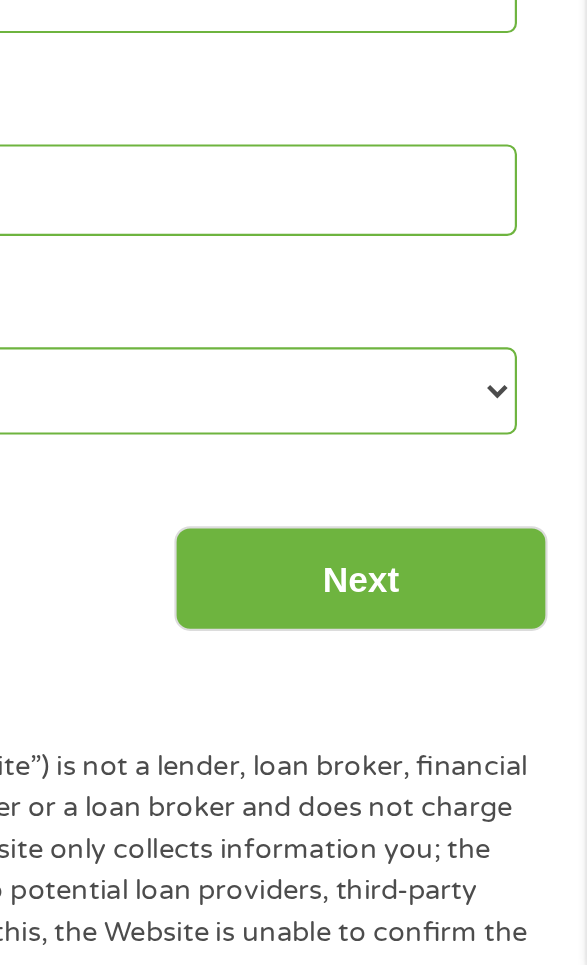scroll, scrollTop: 203, scrollLeft: 0, axis: vertical 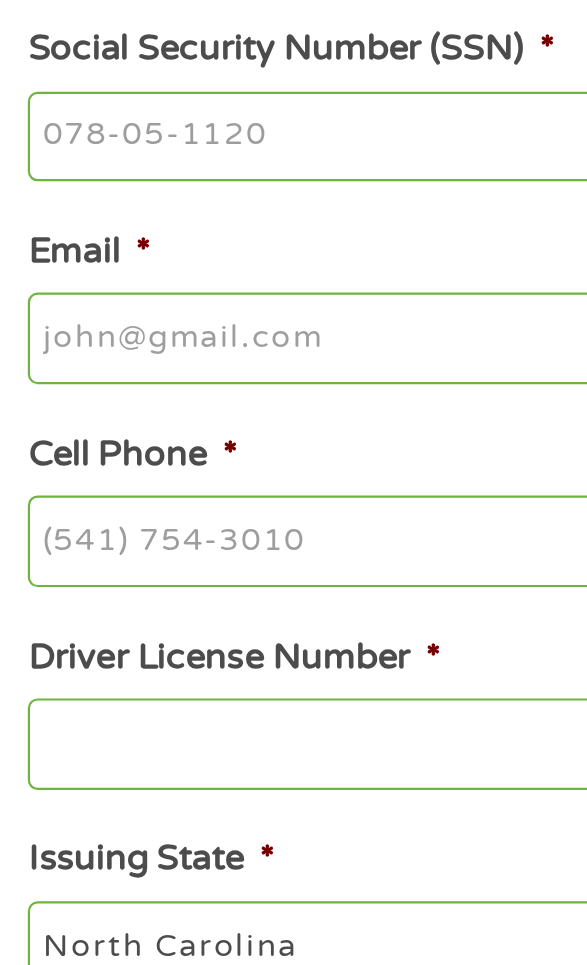click on "Social Security Number (SSN) *" at bounding box center [293, 586] 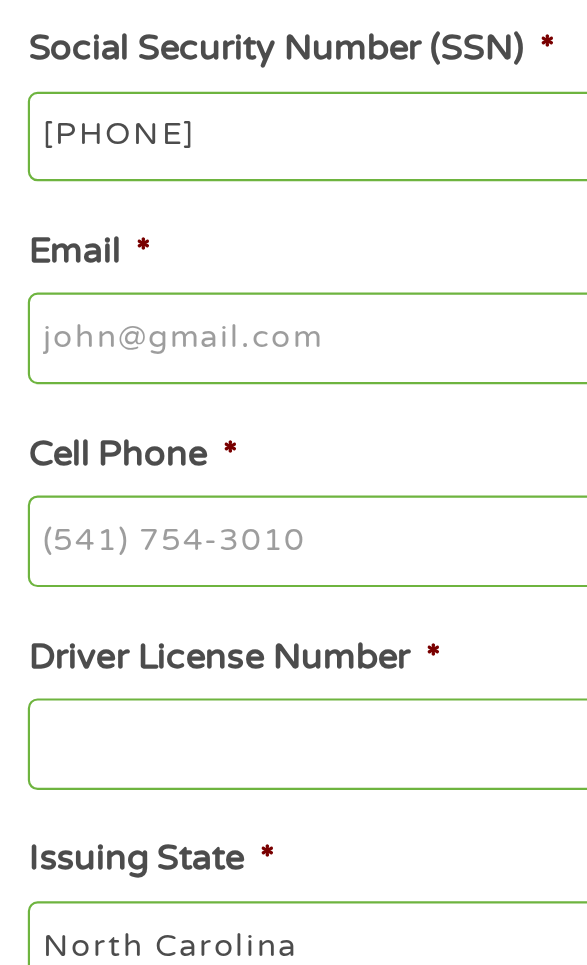 type on "[PHONE]" 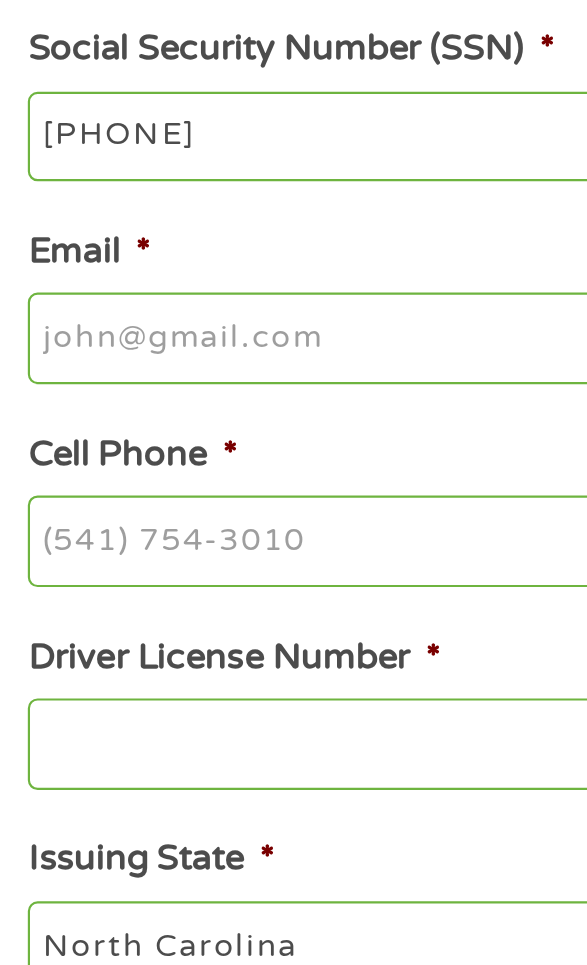 click on "Email *" at bounding box center [293, 678] 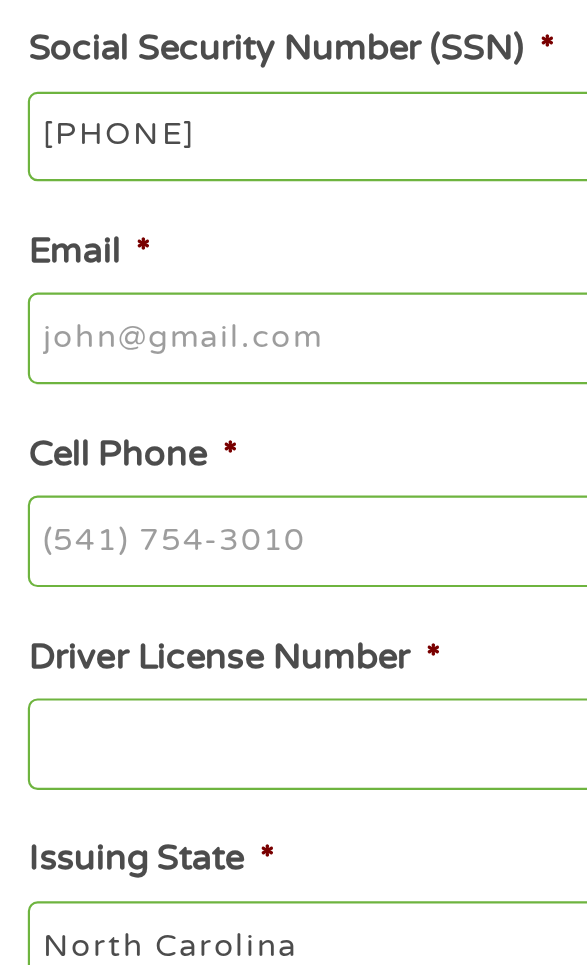 type on "[USERNAME]@[example.com]" 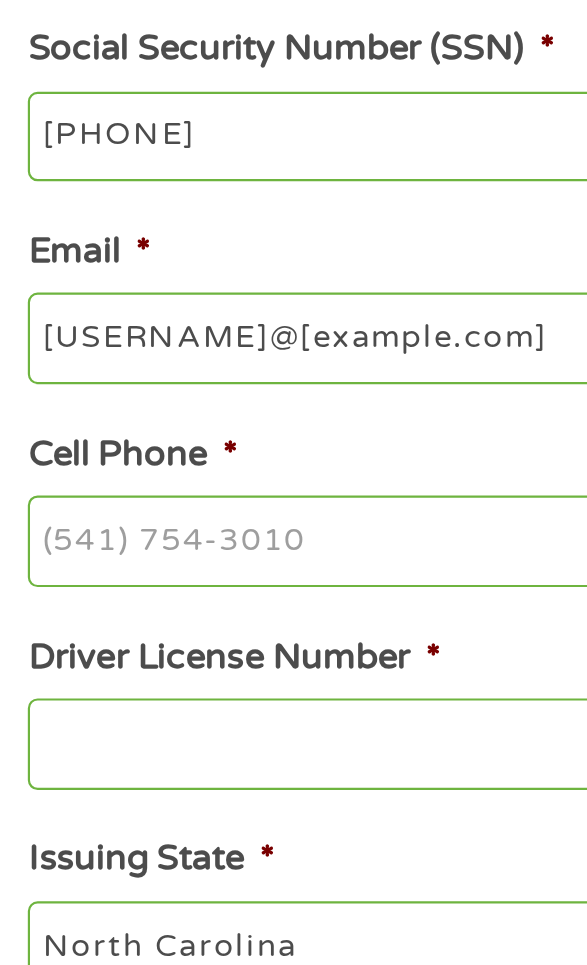 type on "[FIRST]" 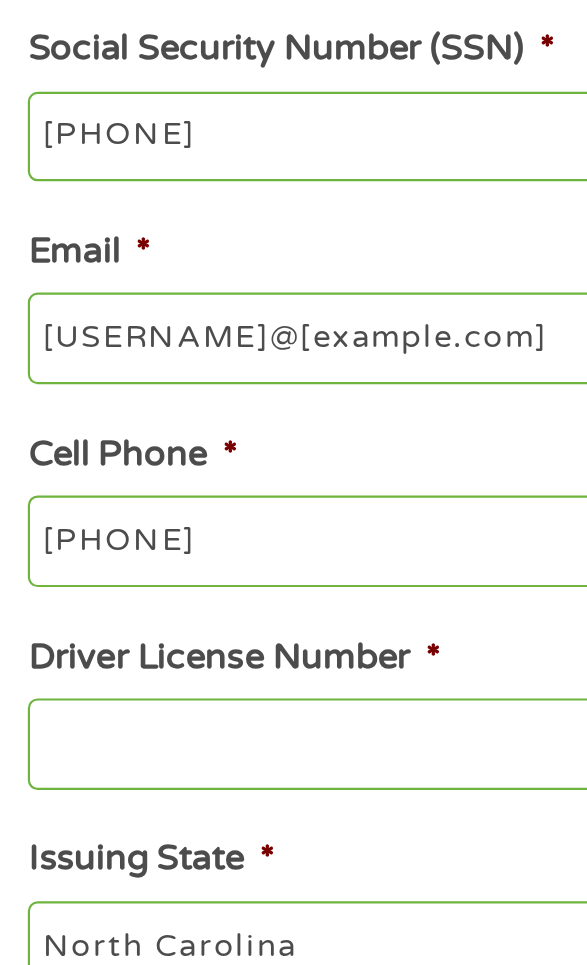 type on "[PHONE]" 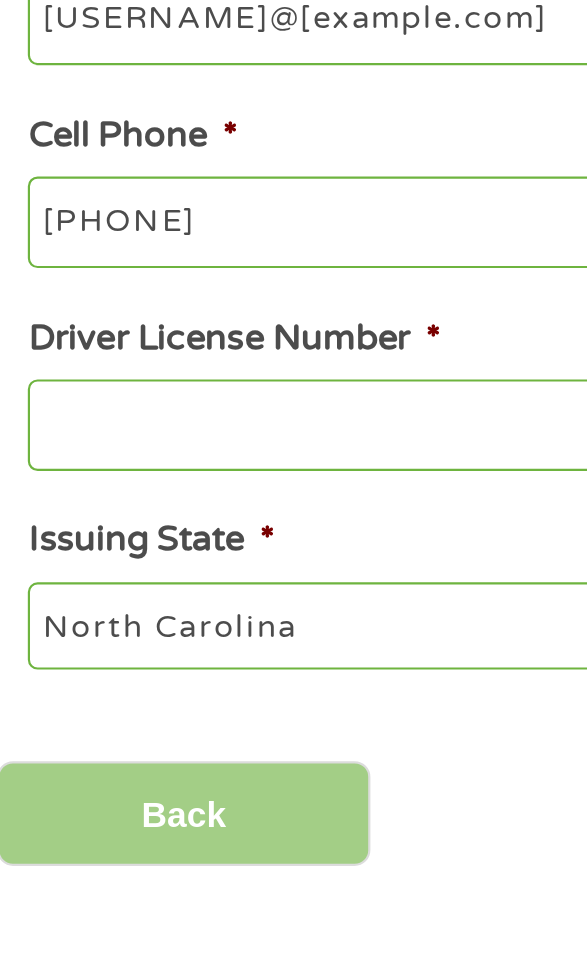 scroll, scrollTop: 147, scrollLeft: 0, axis: vertical 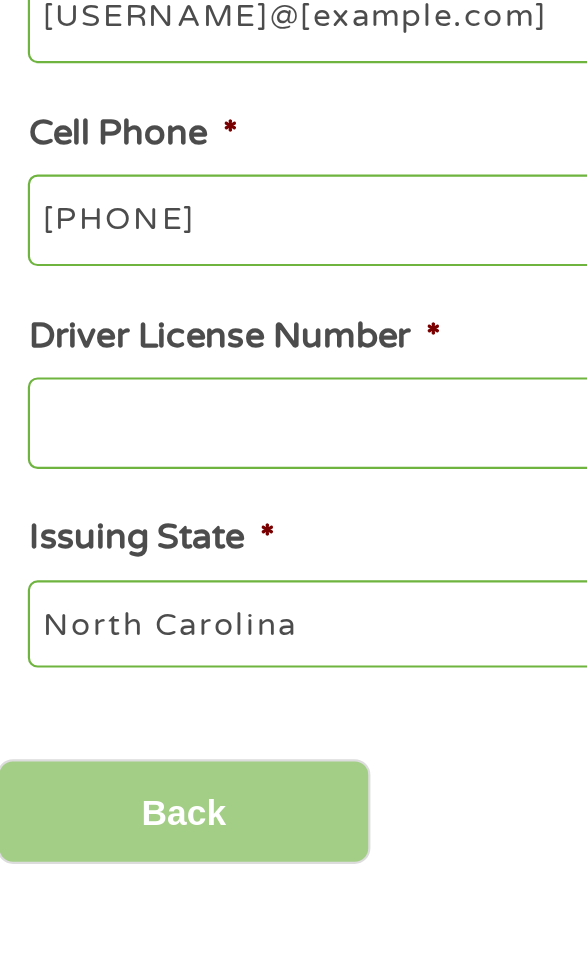 click on "Driver License Number *" at bounding box center (293, 717) 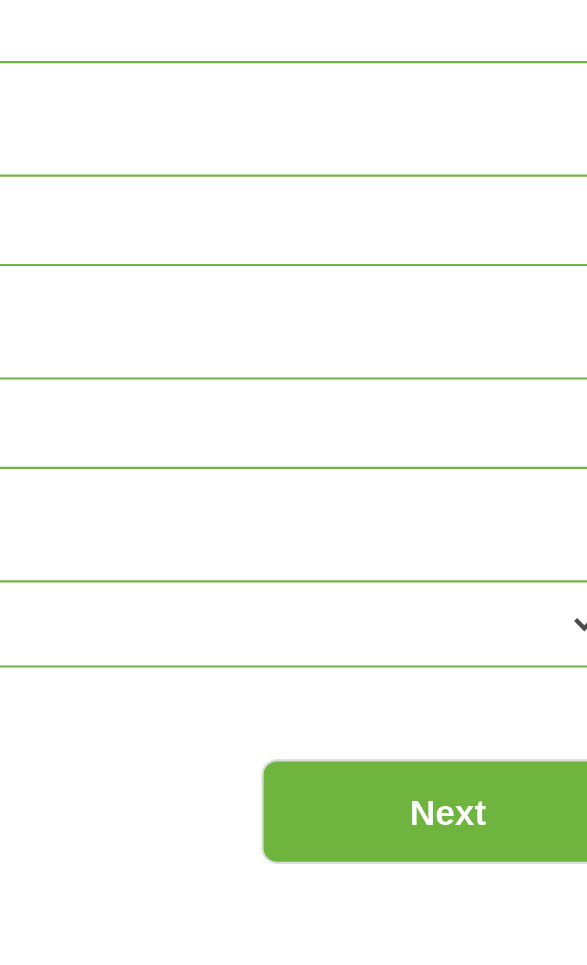 scroll, scrollTop: 147, scrollLeft: 0, axis: vertical 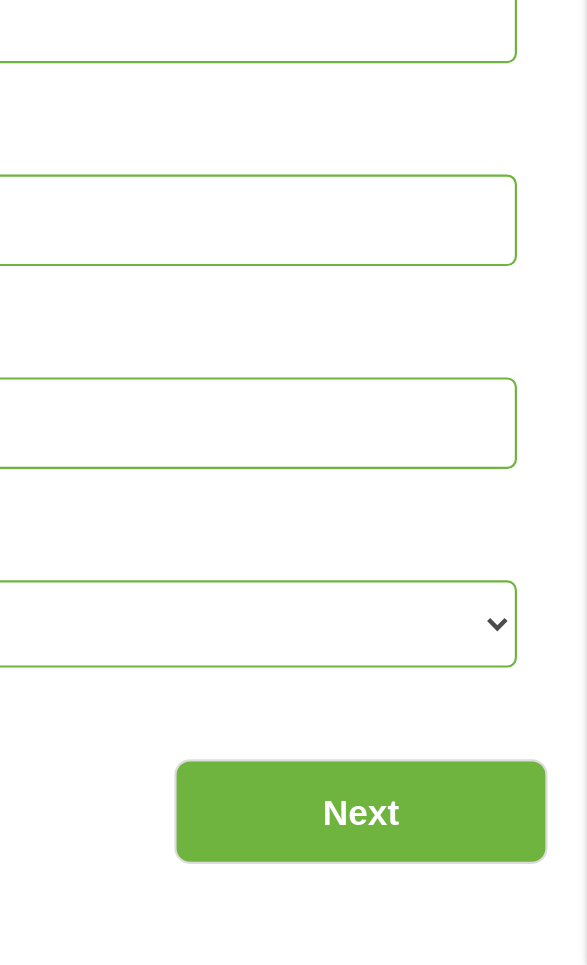 type on "[SSN]" 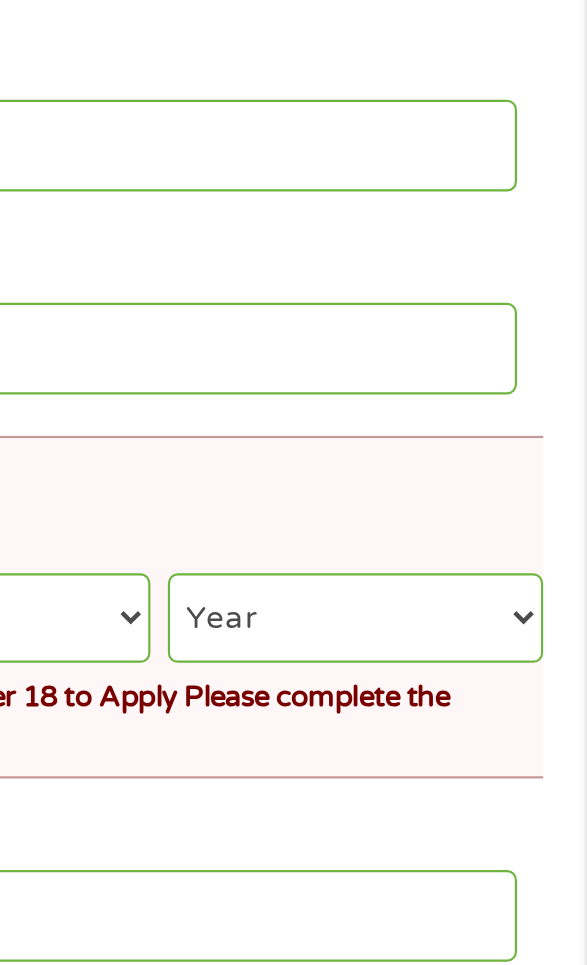 scroll, scrollTop: 0, scrollLeft: 0, axis: both 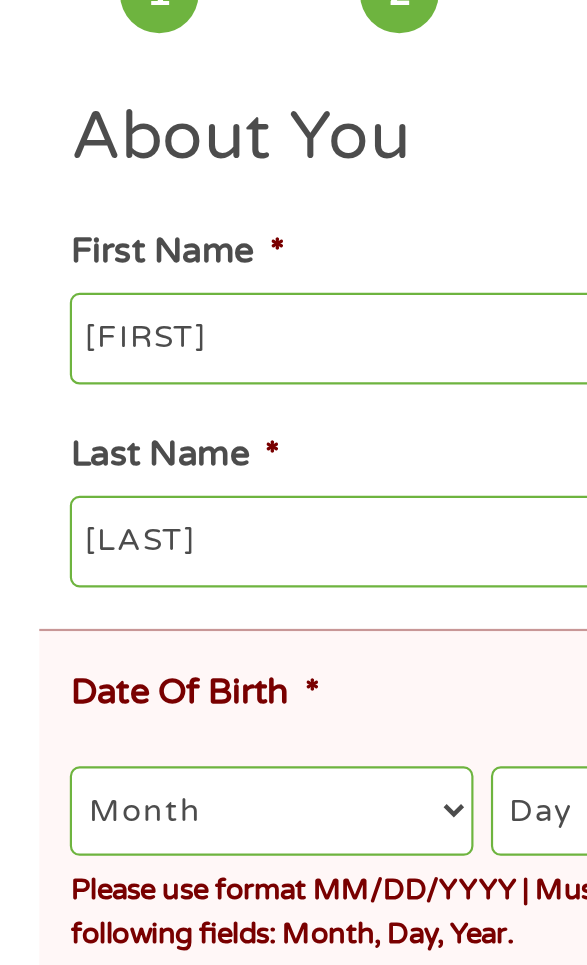 click on "Month 1 2 3 4 5 6 7 8 9 10 11 12" at bounding box center [124, 588] 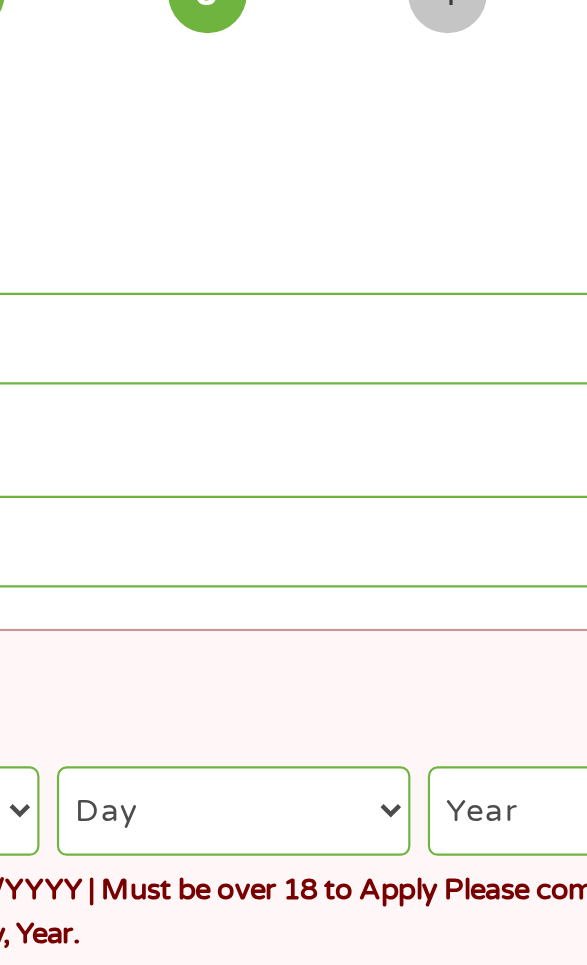 click on "Day 1 2 3 4 5 6 7 8 9 10 11 12 13 14 15 16 17 18 19 20 21 22 23 24 25 26 27 28 29 30 31" at bounding box center [306, 588] 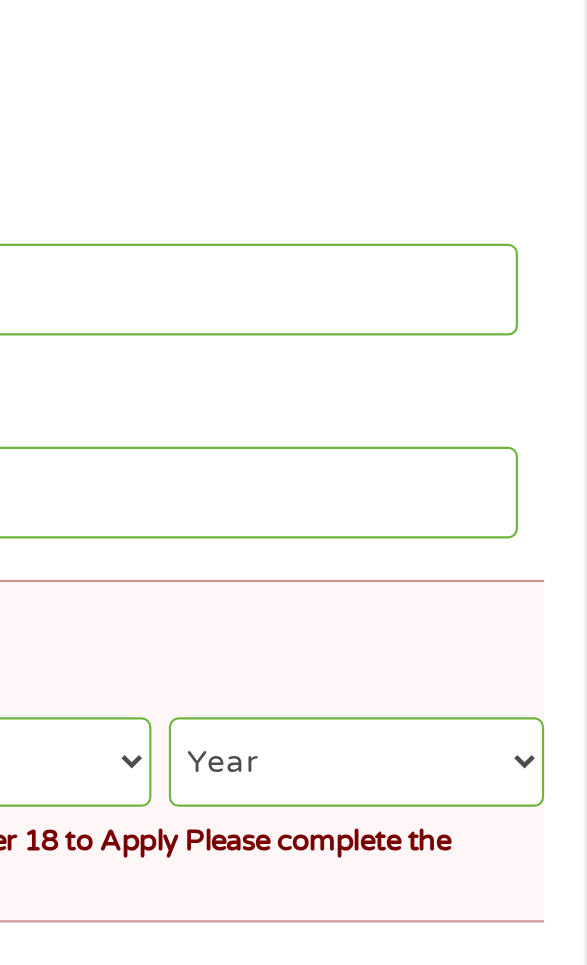 click on "Year 2007 2006 2005 2004 2003 2002 2001 2000 1999 1998 1997 1996 1995 1994 1993 1992 1991 1990 1989 1988 1987 1986 1985 1984 1983 1982 1981 1980 1979 1978 1977 1976 1975 1974 1973 1972 1971 1970 1969 1968 1967 1966 1965 1964 1963 1962 1961 1960 1959 1958 1957 1956 1955 1954 1953 1952 1951 1950 1949 1948 1947 1946 1945 1944 1943 1942 1941 1940 1939 1938 1937 1936 1935 1934 1933 1932 1931 1930 1929 1928 1927 1926 1925 1924 1923 1922 1921 1920" at bounding box center [481, 588] 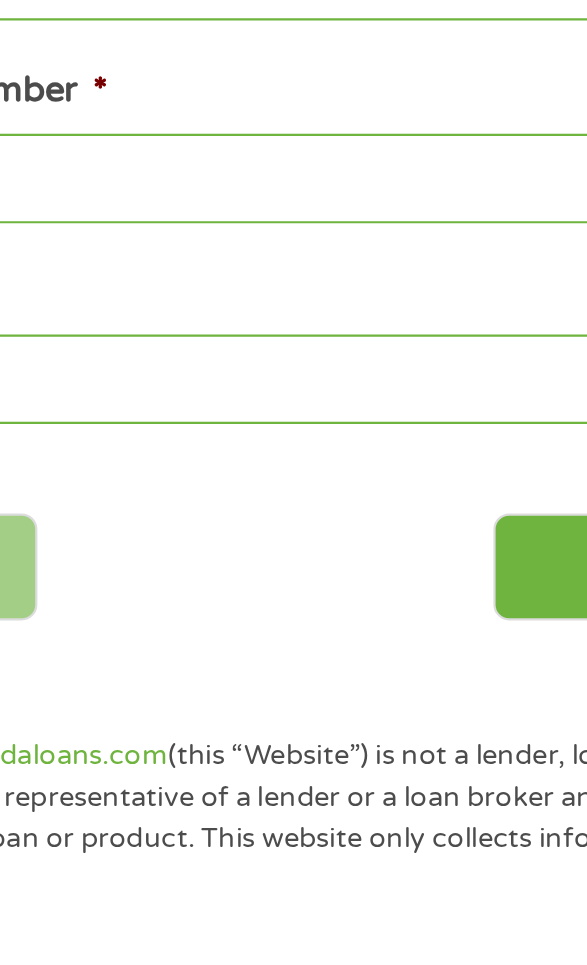 scroll, scrollTop: 361, scrollLeft: 0, axis: vertical 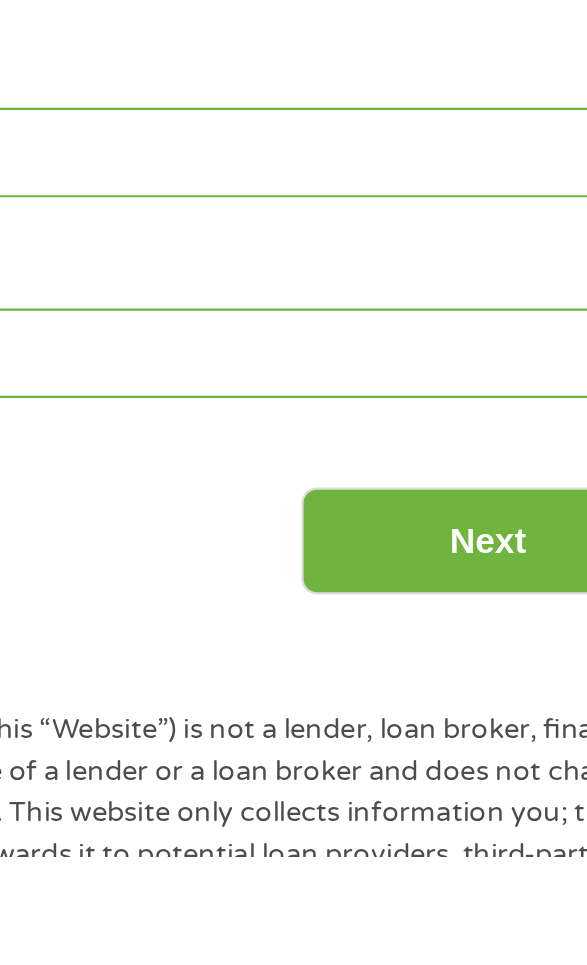 click on "Back   Next" at bounding box center [293, 820] 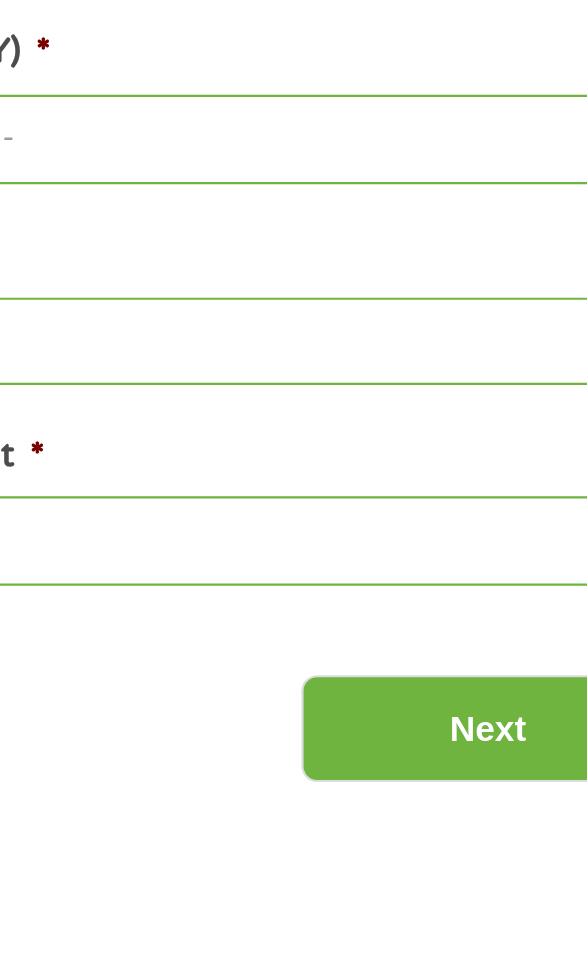 scroll, scrollTop: 238, scrollLeft: 0, axis: vertical 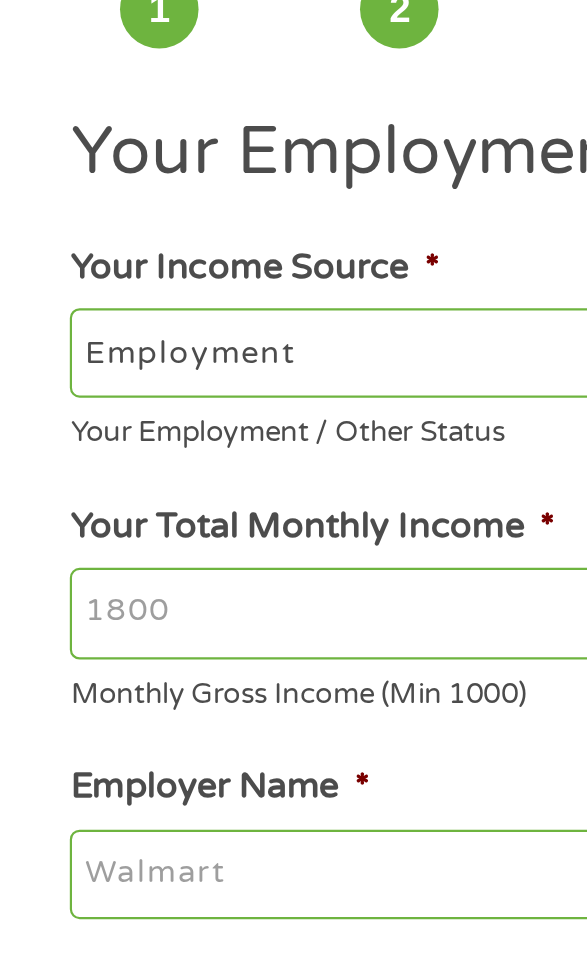 click on "--- Choose one --- Employment Self Employed Benefits" at bounding box center [293, 197] 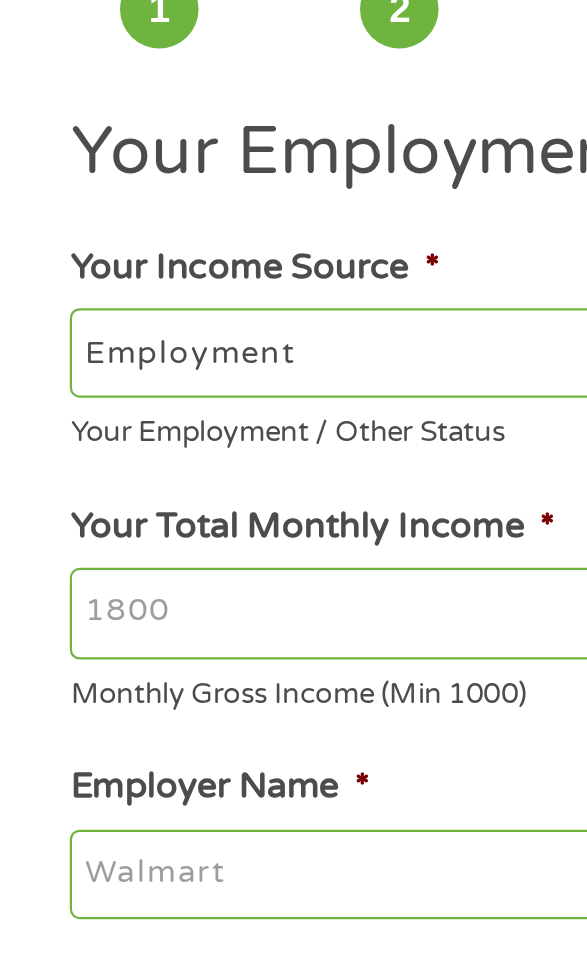 select on "selfEmployed" 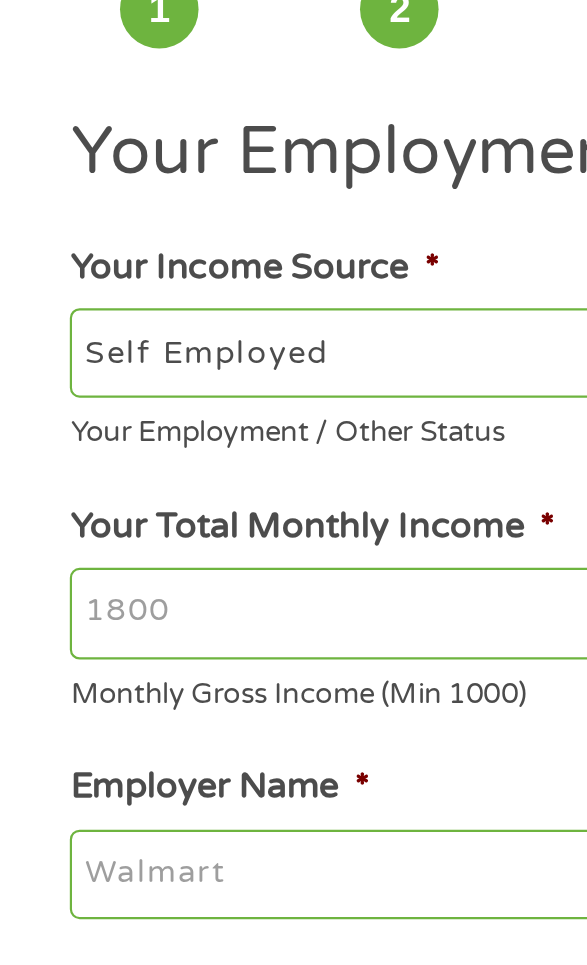 click on "Your Total Monthly Income *" at bounding box center (293, 317) 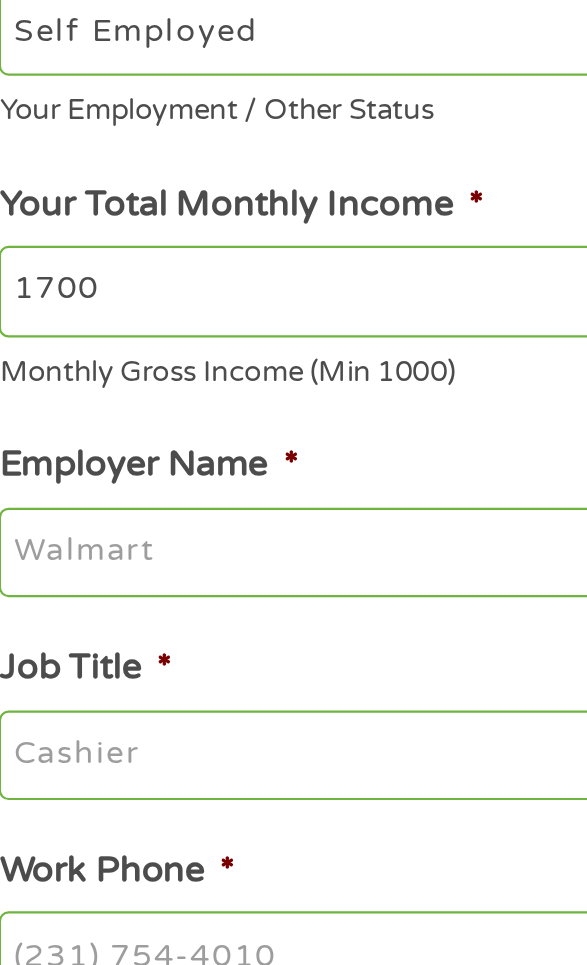 scroll, scrollTop: 99, scrollLeft: 0, axis: vertical 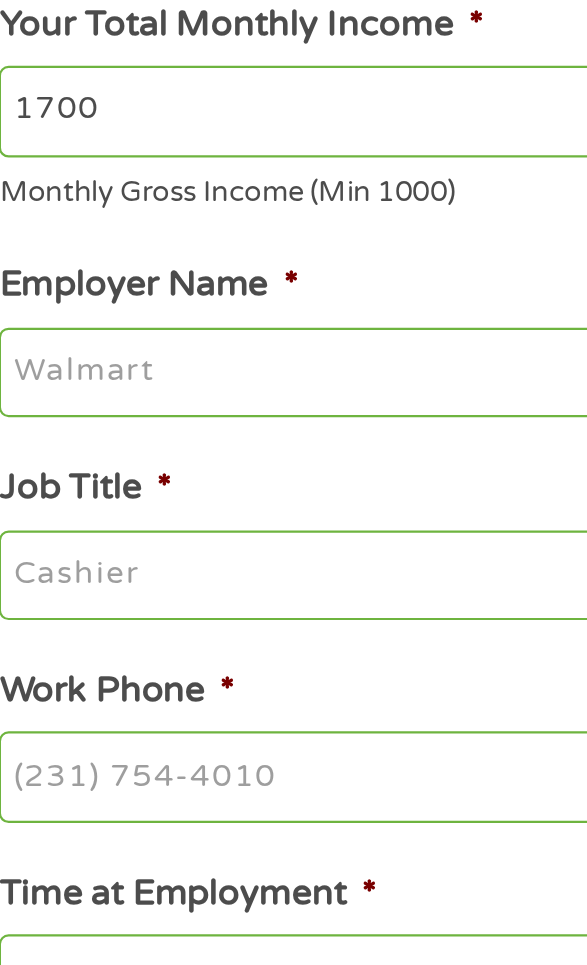 type on "1700" 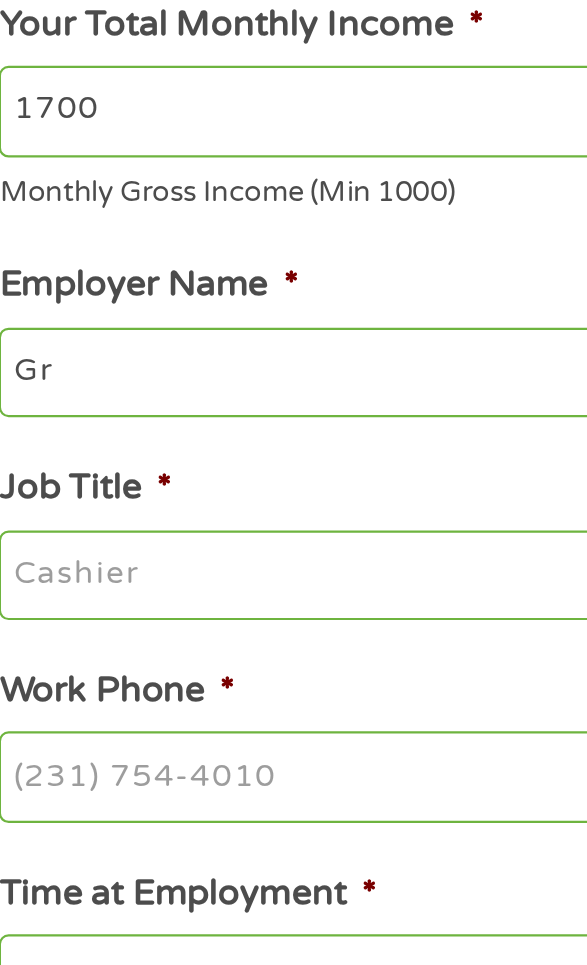 type on "Gr" 